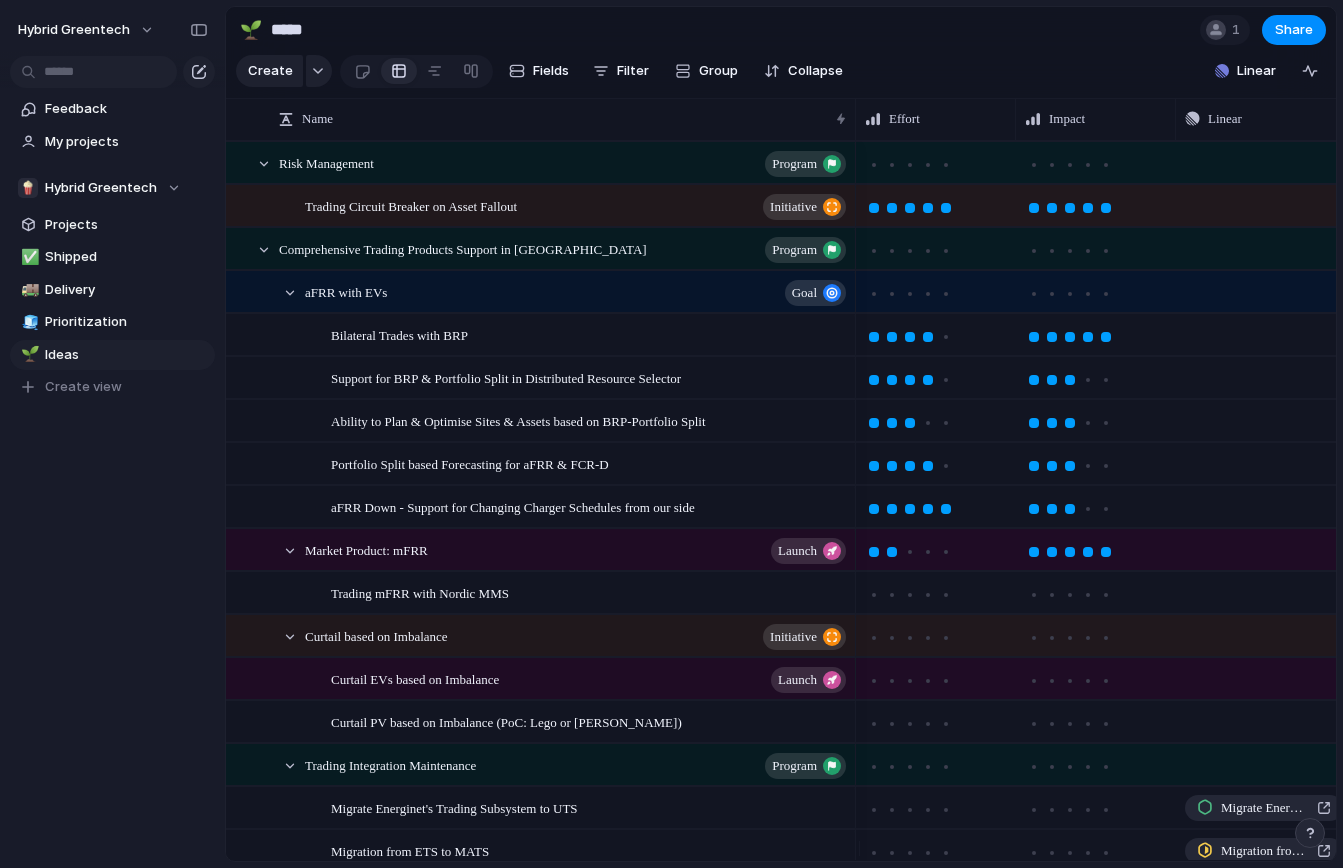 scroll, scrollTop: 0, scrollLeft: 0, axis: both 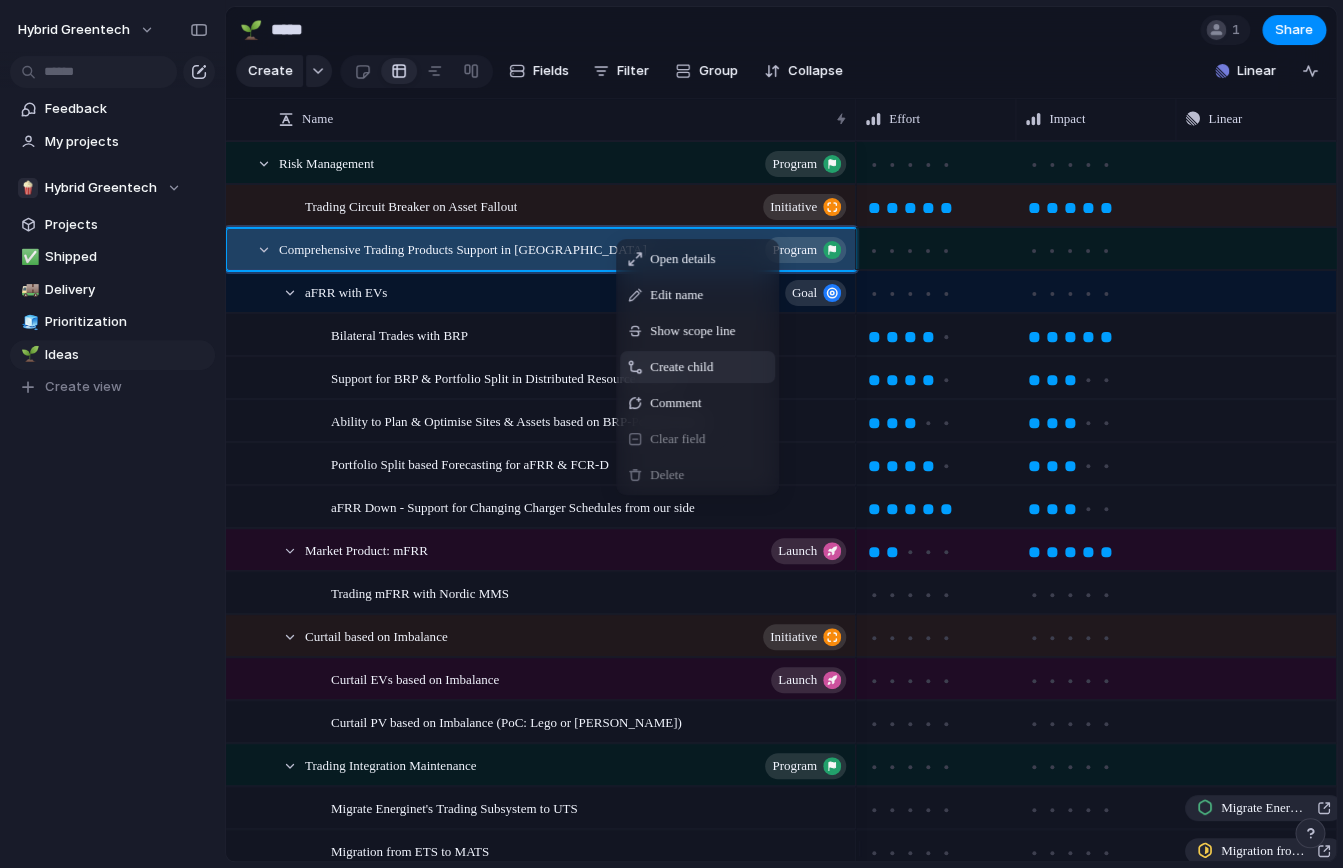 click on "Create child" at bounding box center (681, 367) 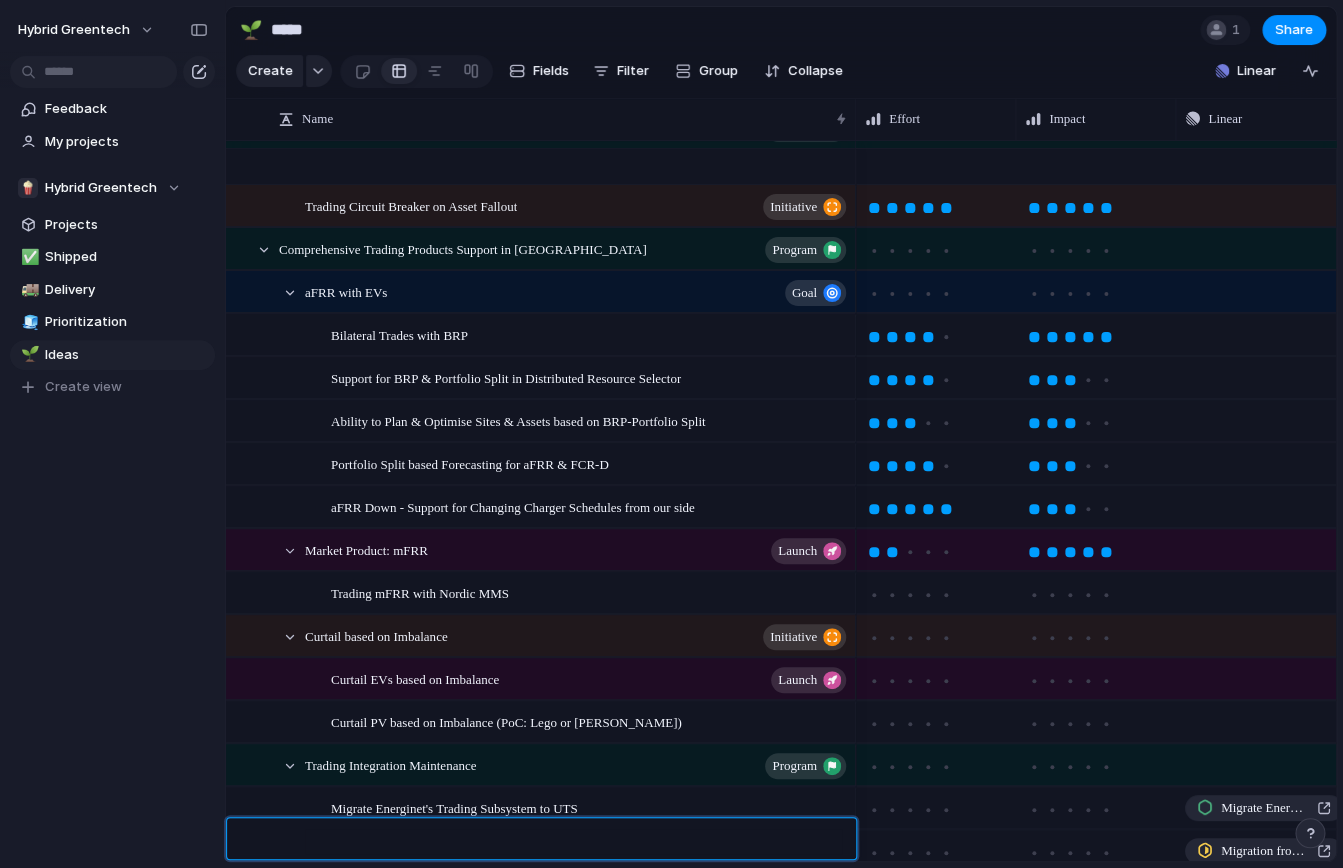 scroll, scrollTop: 78, scrollLeft: 0, axis: vertical 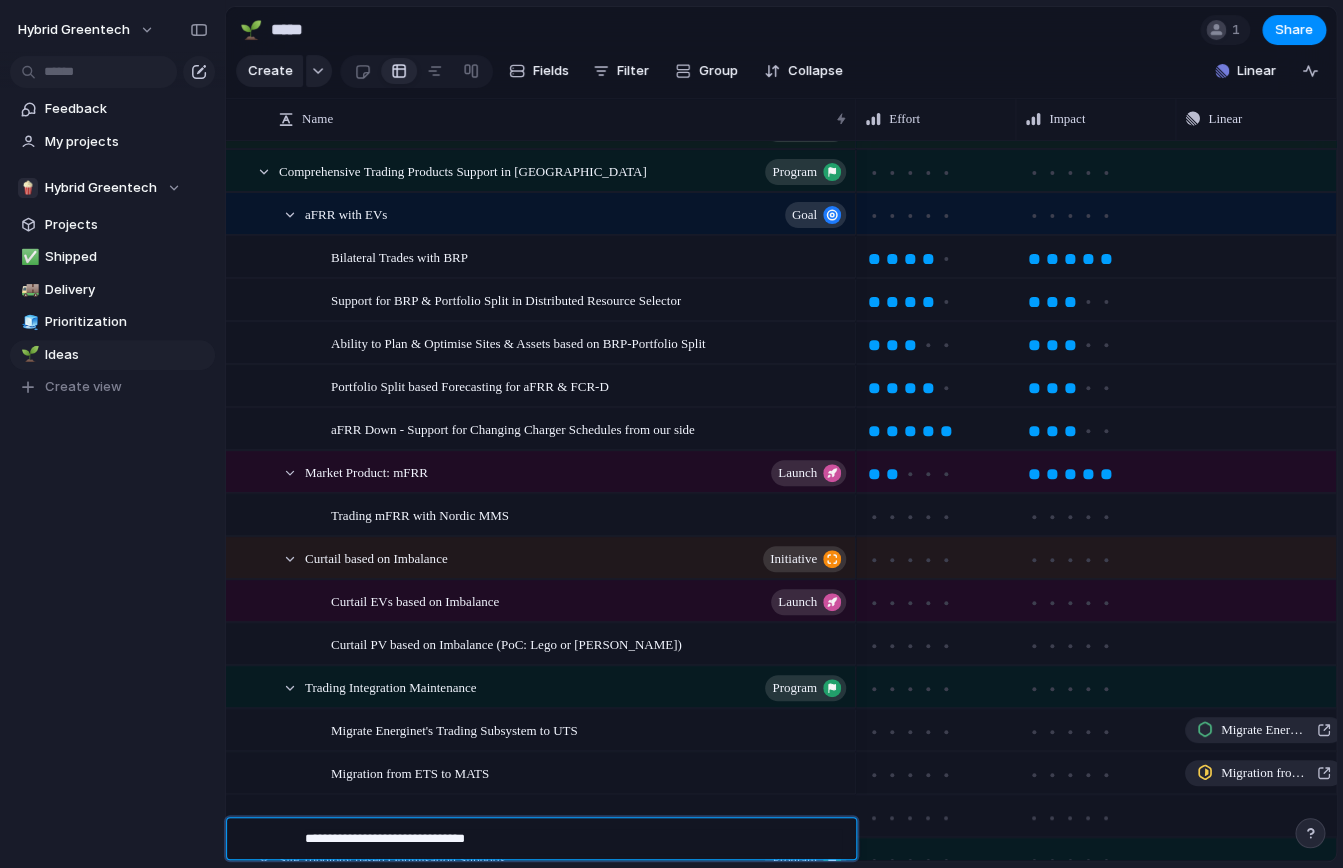 type on "**********" 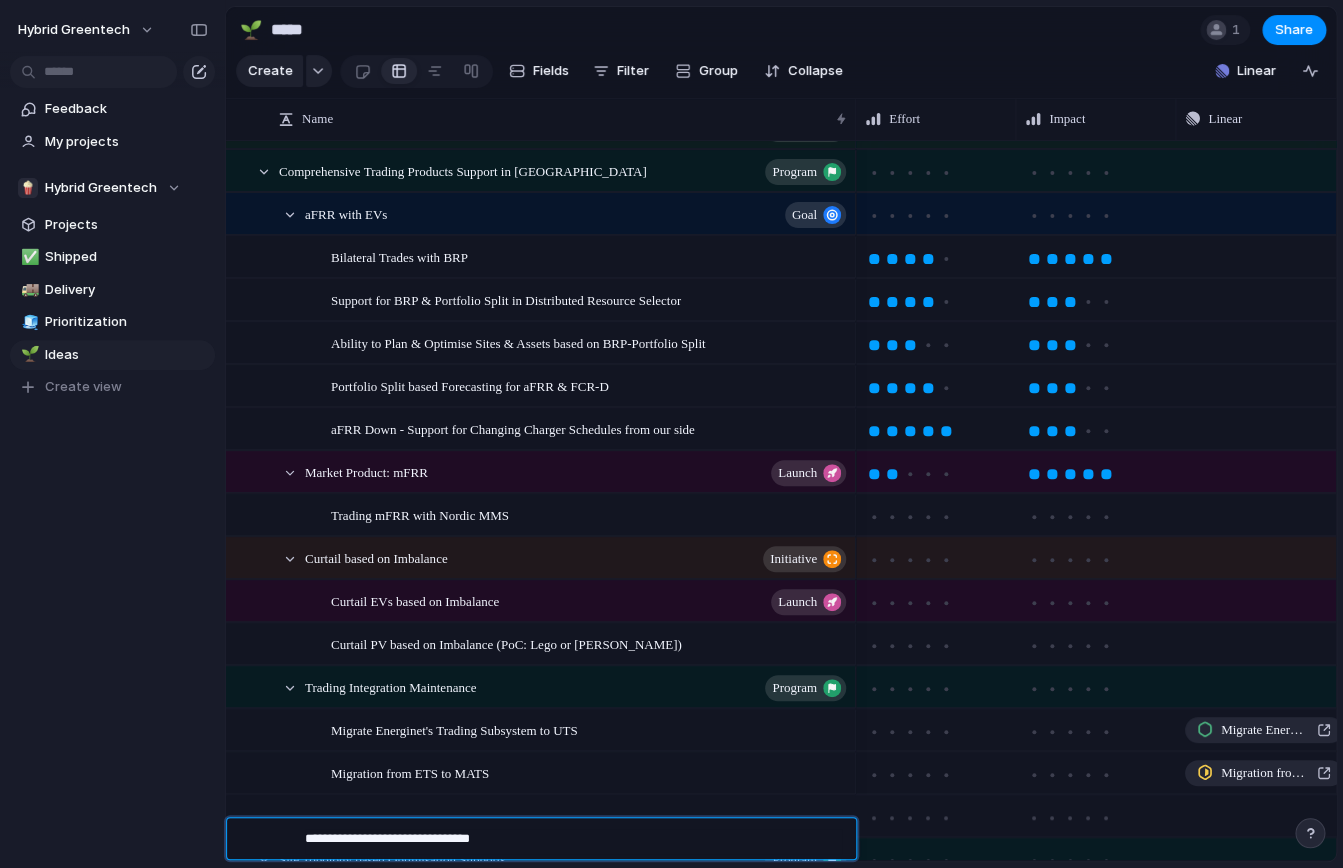 scroll, scrollTop: 121, scrollLeft: 0, axis: vertical 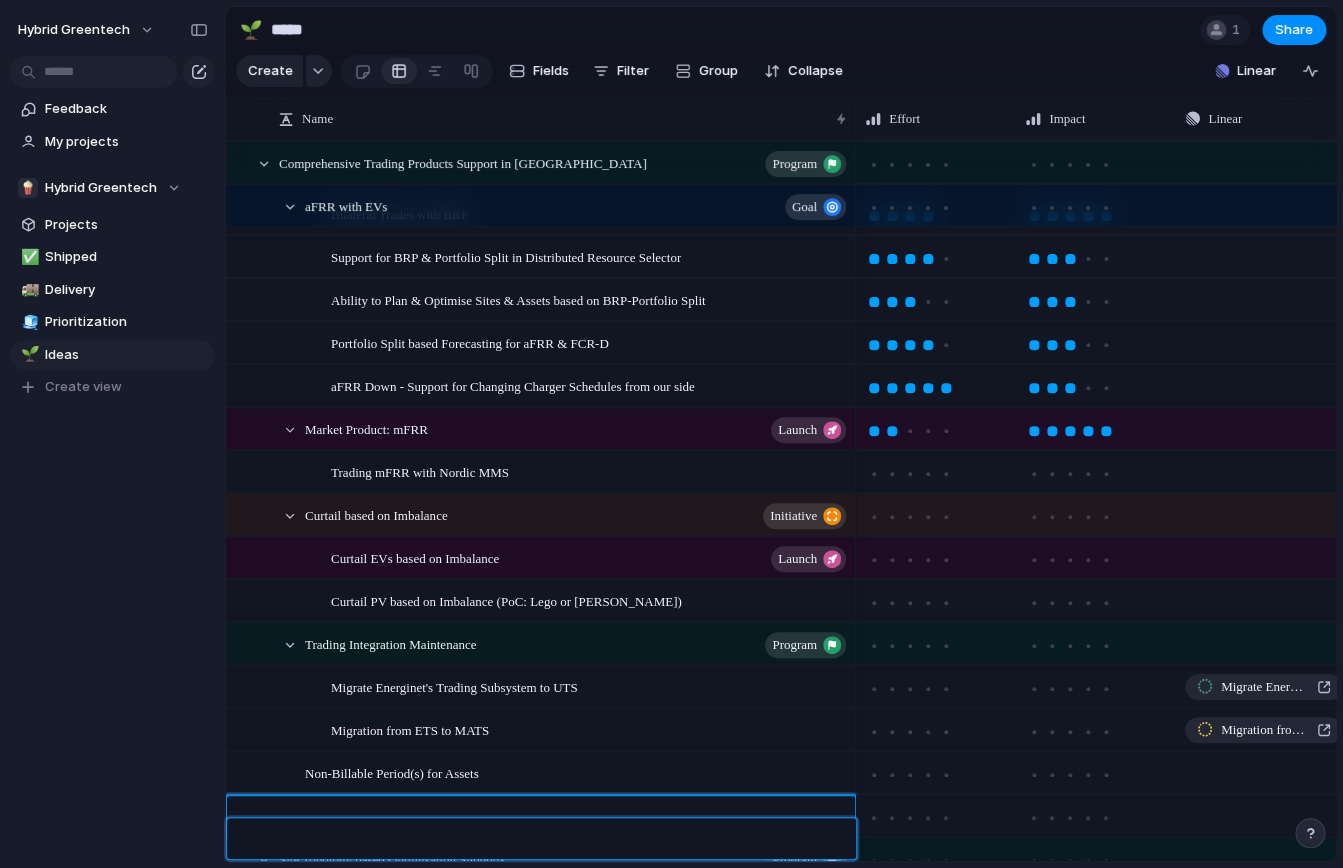 click on "Hybrid Greentech Feedback My projects 🍿 Hybrid Greentech Projects ✅ Shipped 🚚 Delivery 🧊 Prioritization 🌱 Ideas
To pick up a draggable item, press the space bar.
While dragging, use the arrow keys to move the item.
Press space again to drop the item in its new position, or press escape to cancel.
Create view 🌱 ***** 1 Share Create Fields Filter Group Zoom Collapse Linear Press ENTER to sort
Name
Effort
Impact
Linear
Estimate (weeks)
initiative" at bounding box center (671, 0) 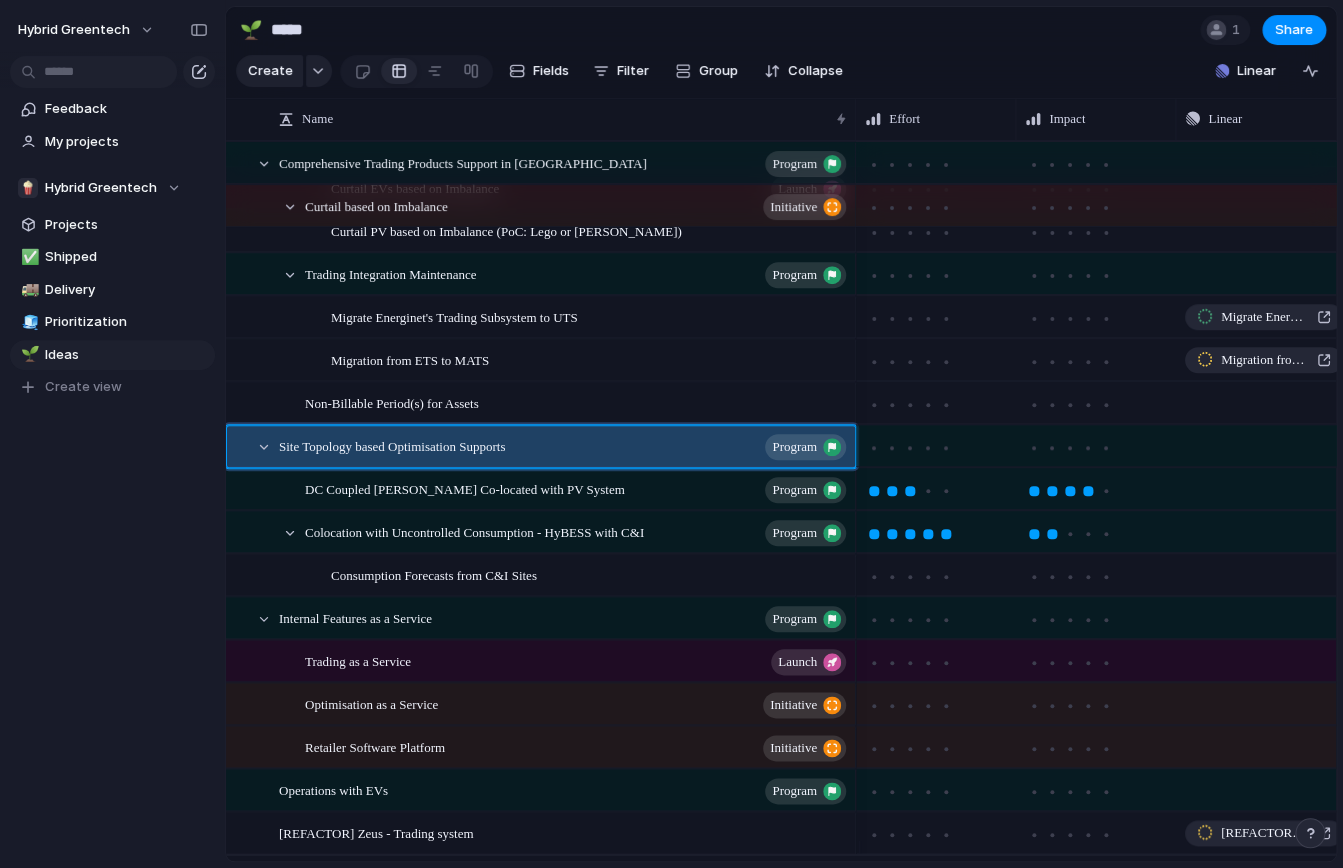scroll, scrollTop: 491, scrollLeft: 0, axis: vertical 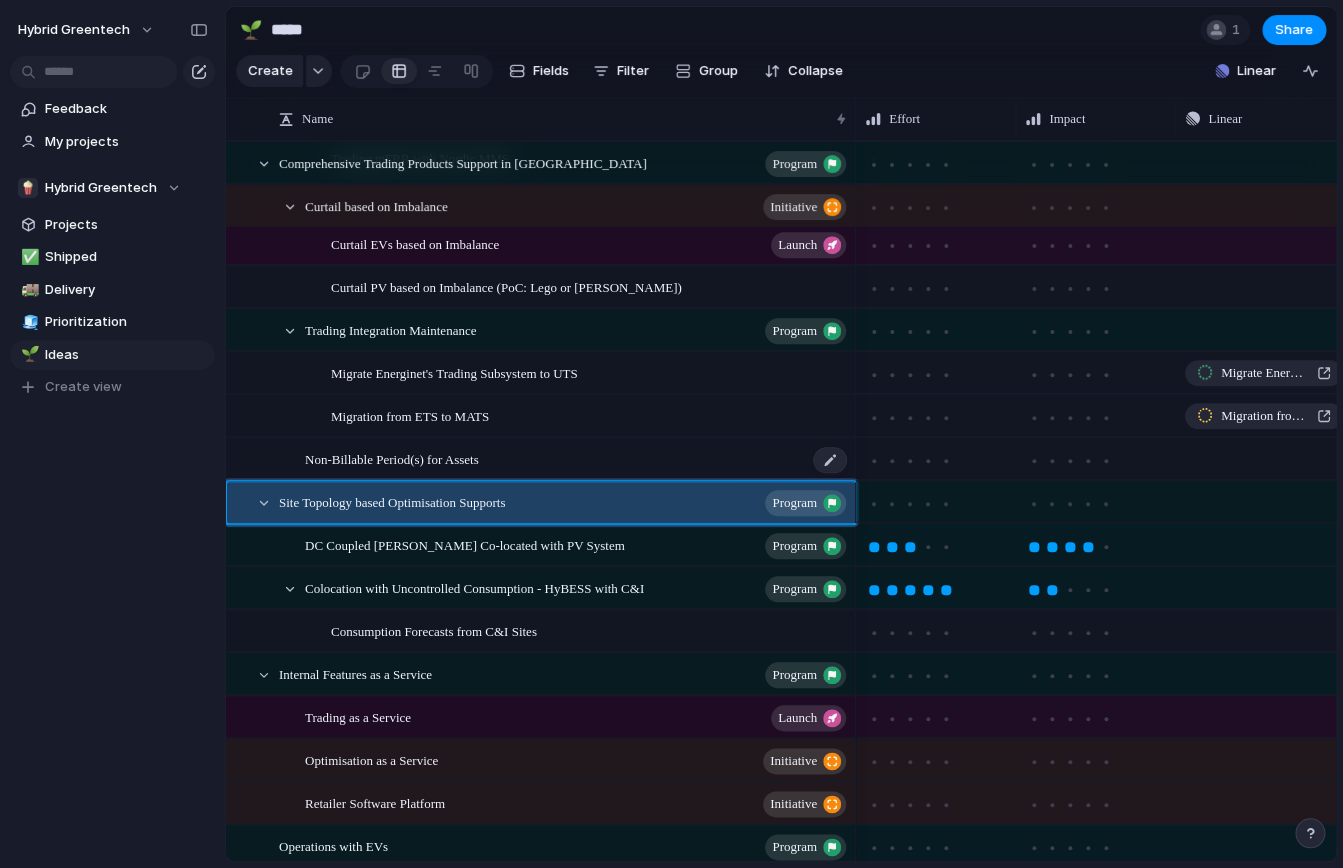 click on "Non-Billable Period(s) for Assets" at bounding box center (577, 459) 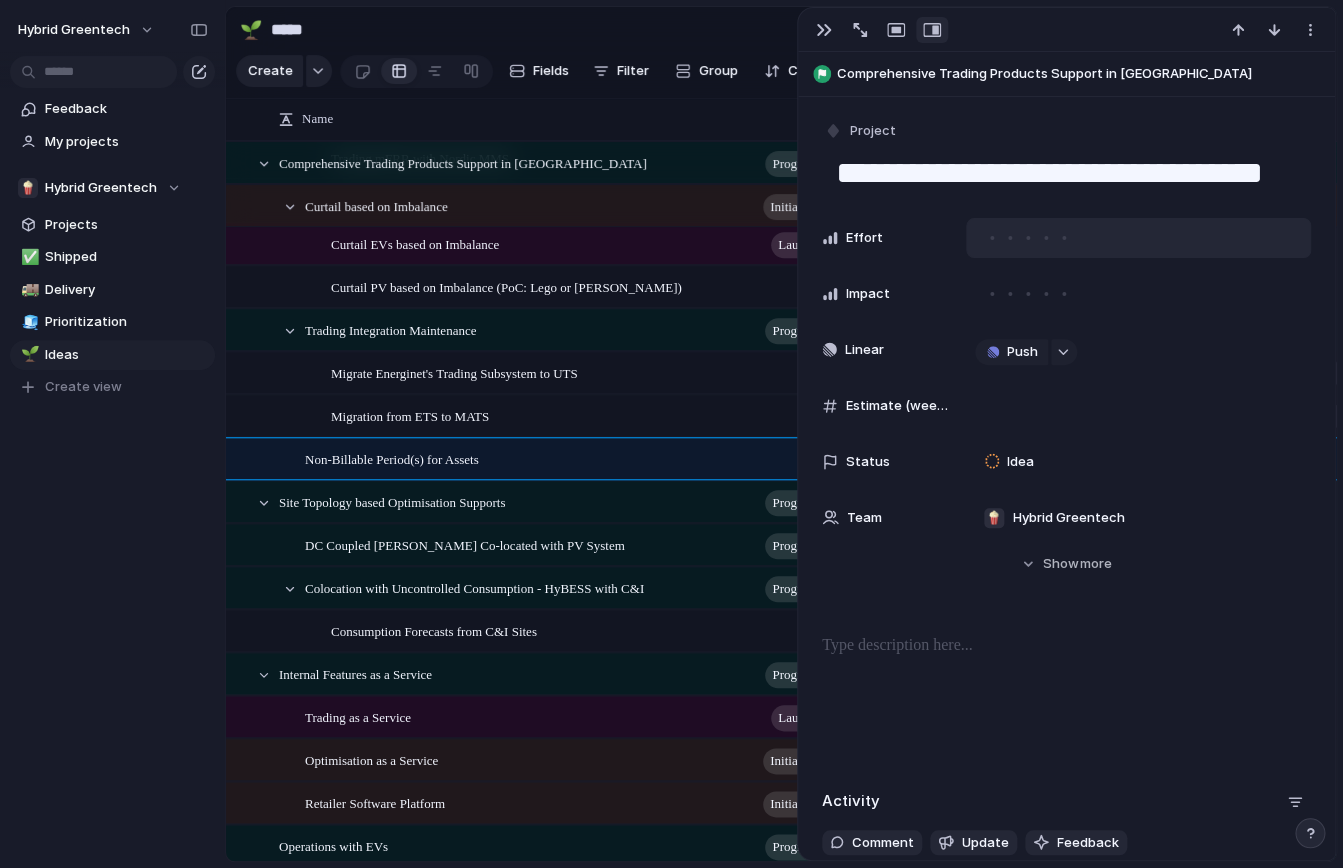 click at bounding box center [1028, 238] 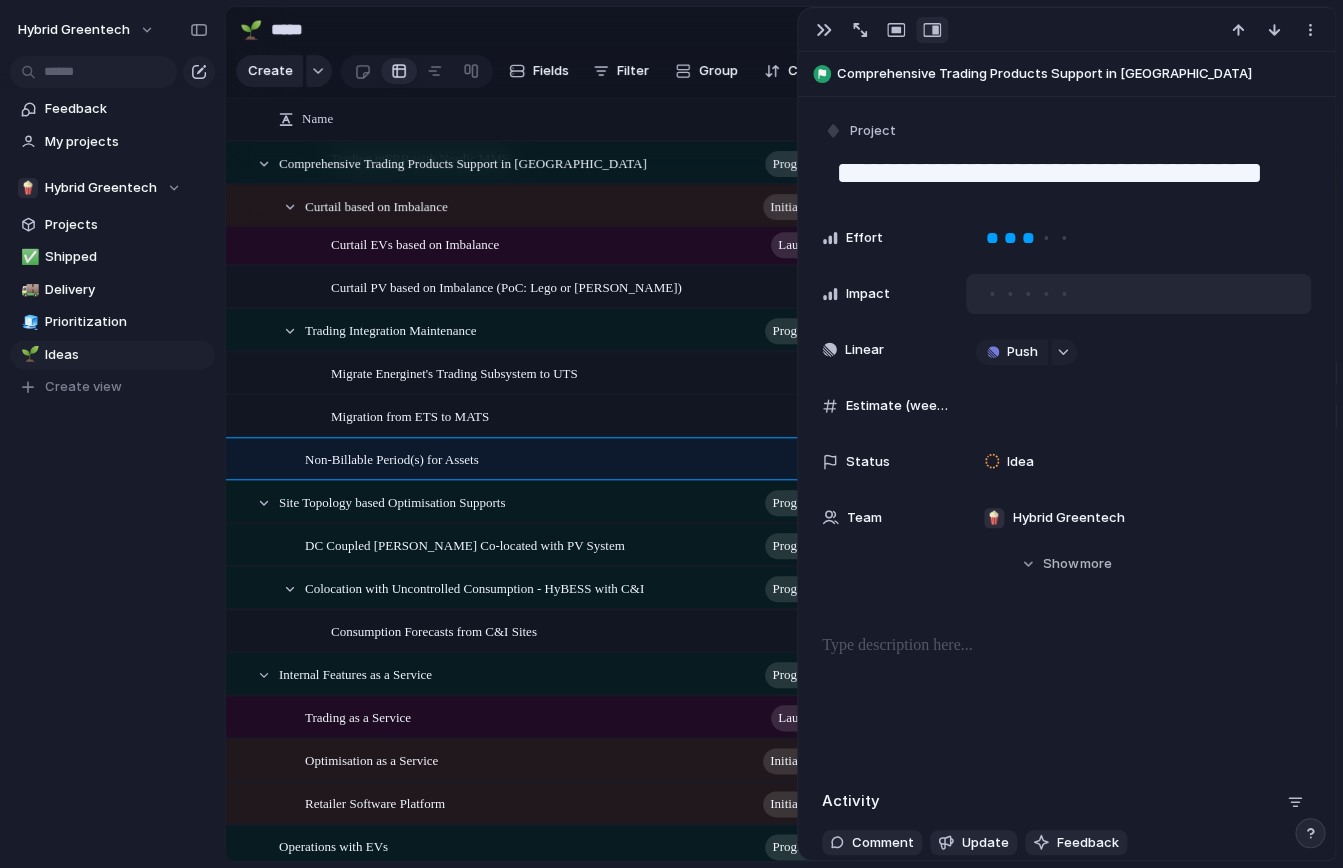 click at bounding box center (1046, 294) 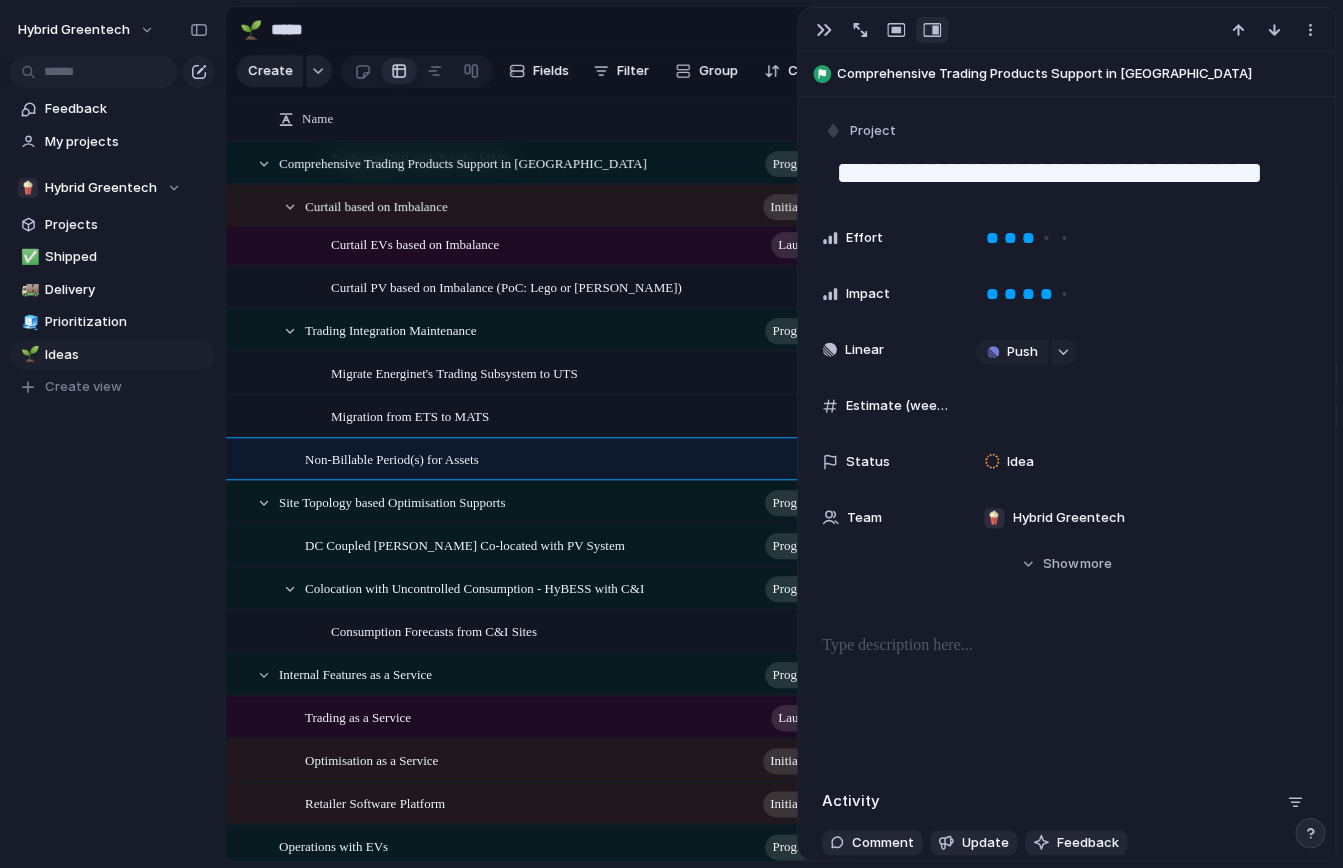 click at bounding box center (1066, 698) 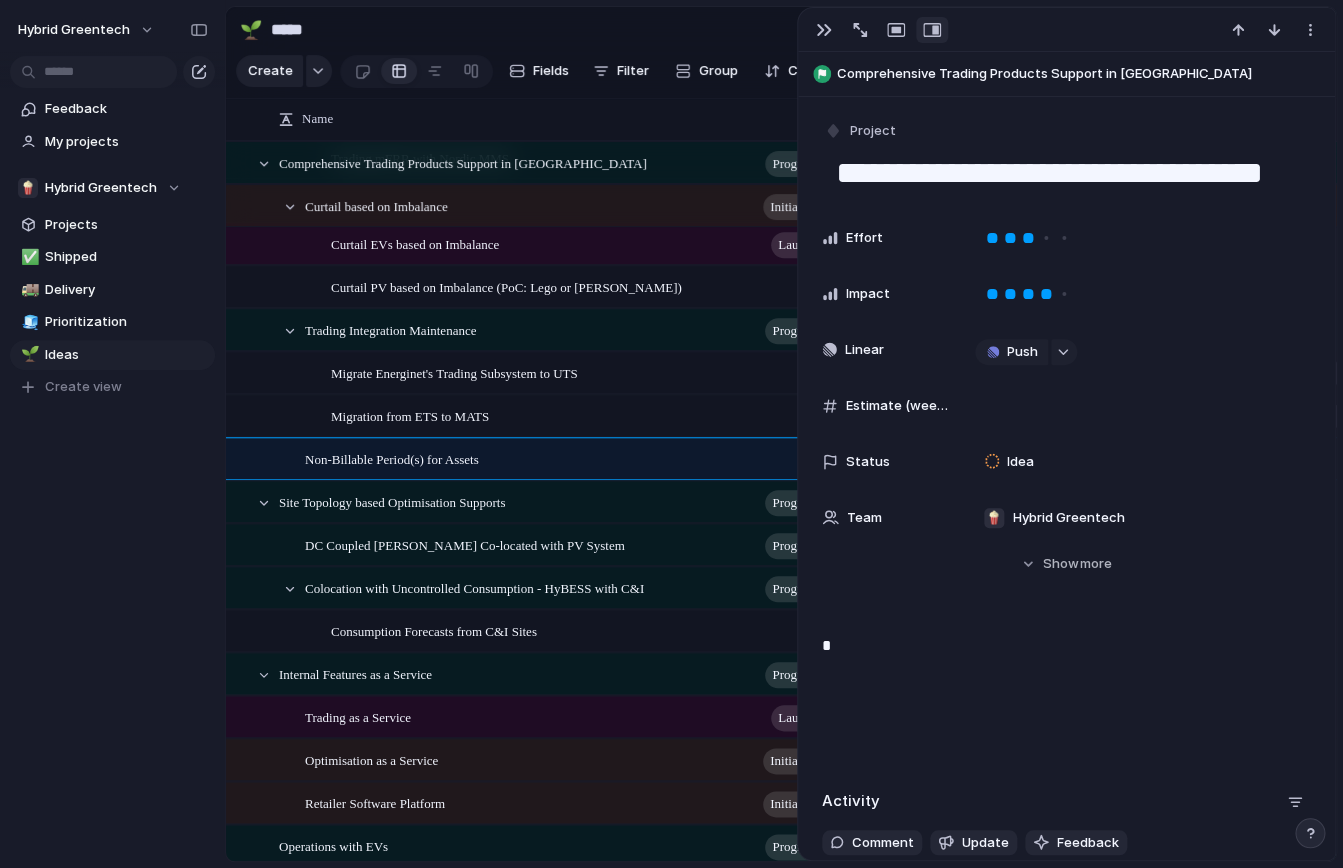 type 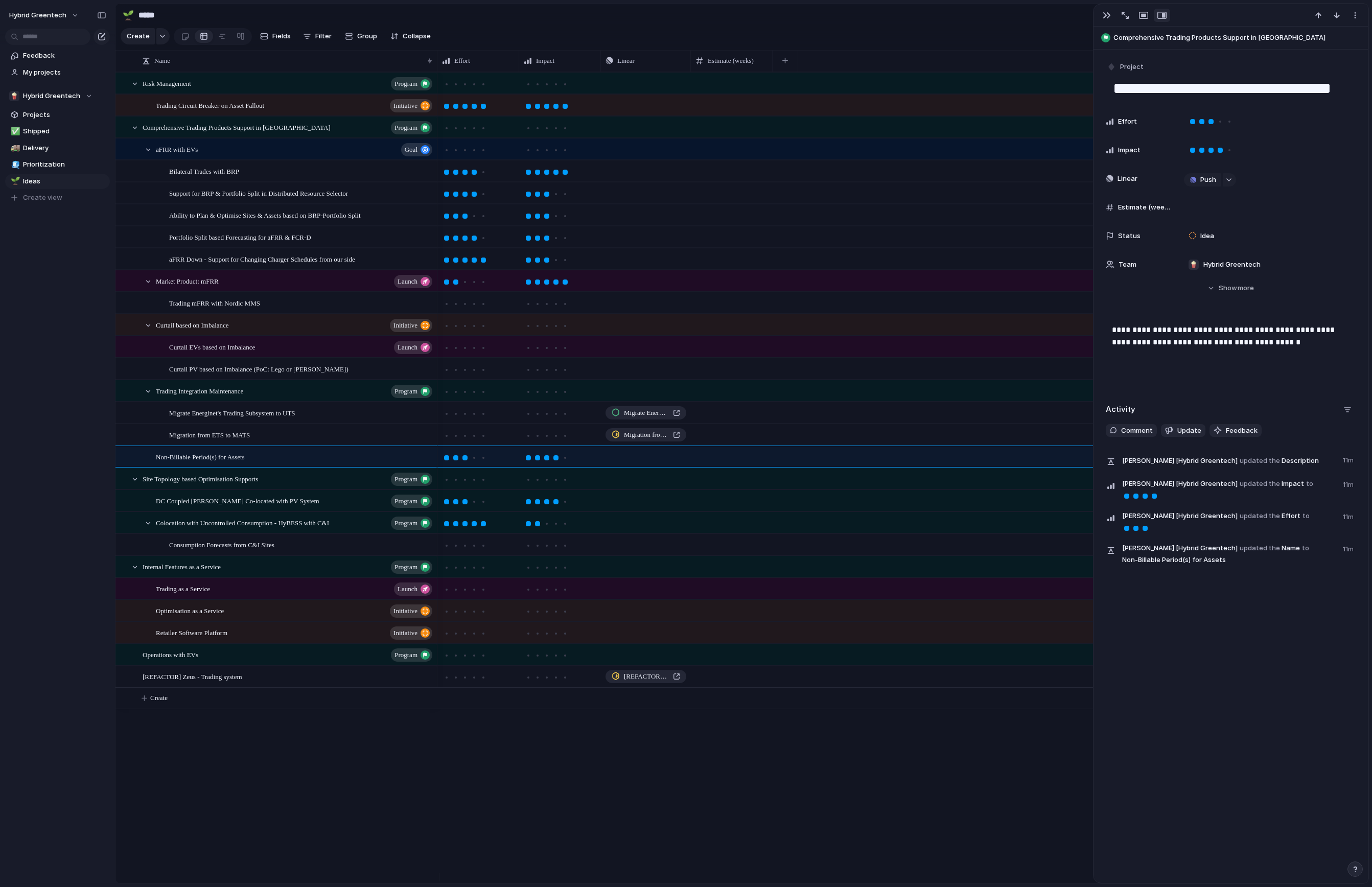 scroll, scrollTop: 0, scrollLeft: 0, axis: both 